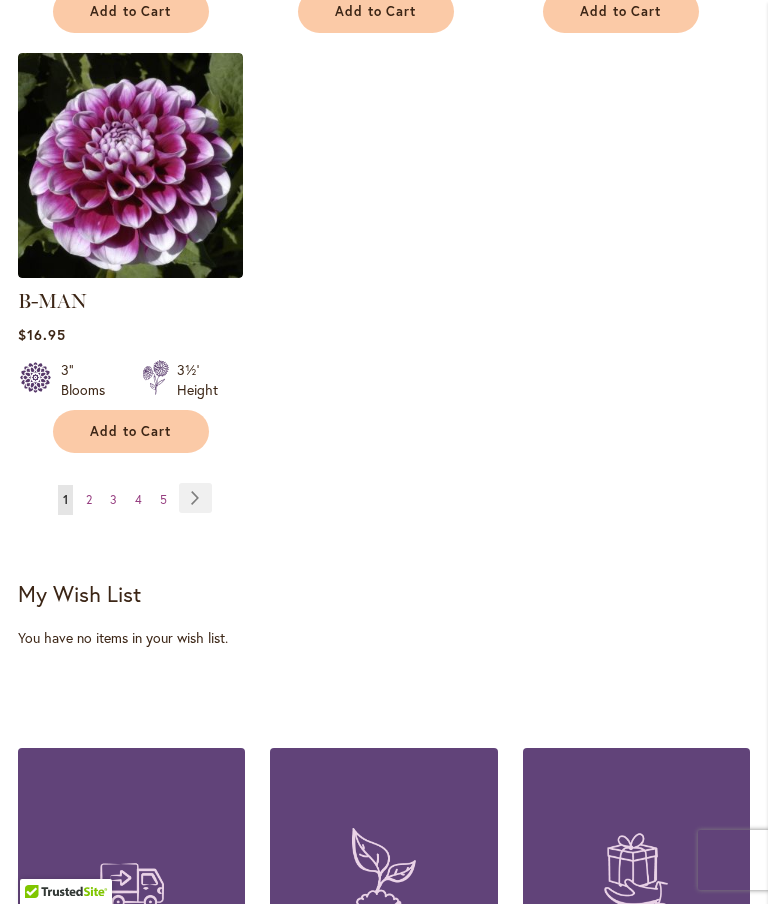 scroll, scrollTop: 2863, scrollLeft: 0, axis: vertical 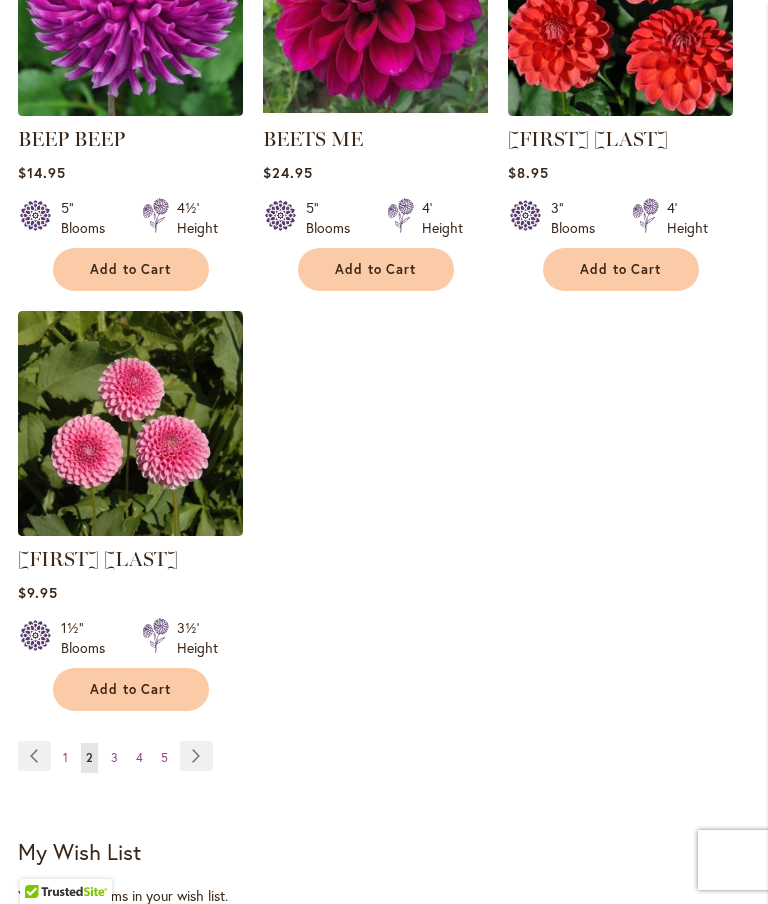 click on "Page
Next" at bounding box center [196, 756] 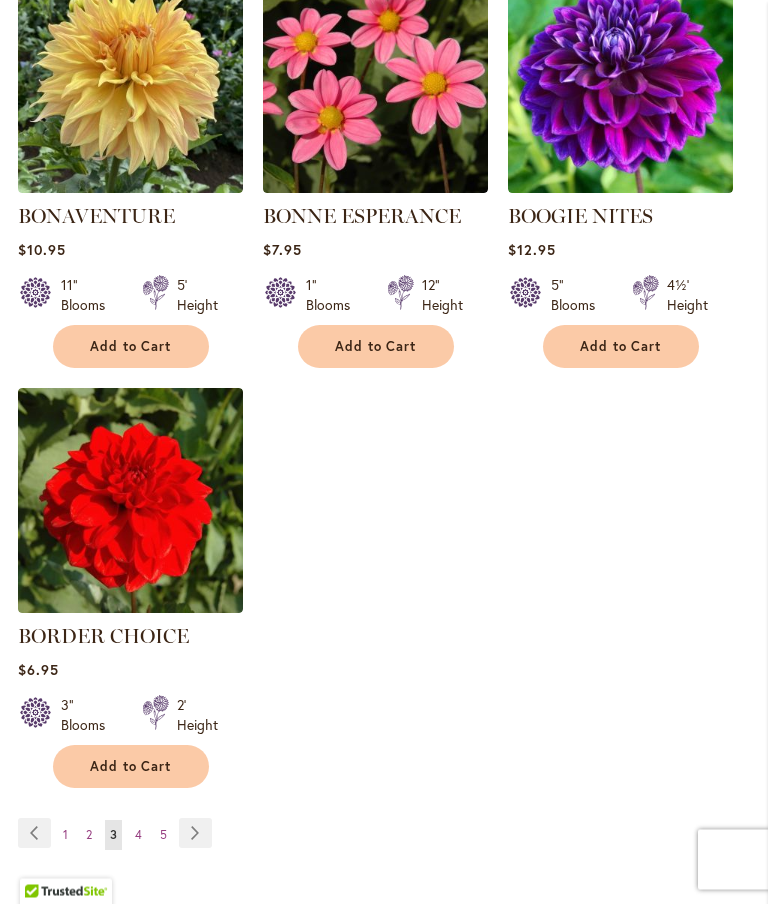 scroll, scrollTop: 2529, scrollLeft: 0, axis: vertical 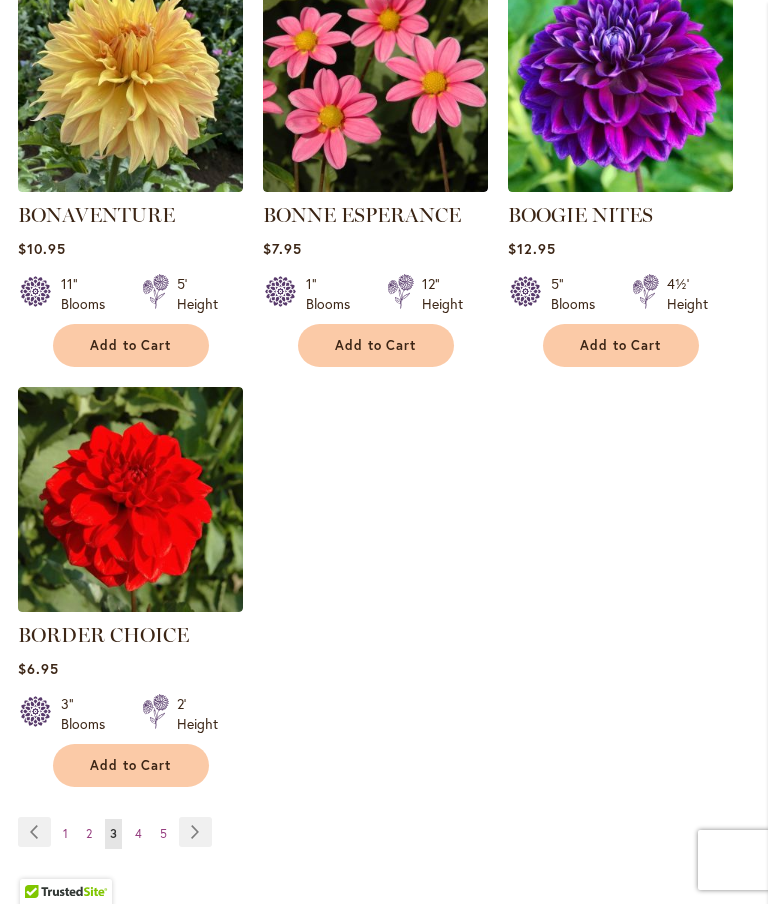 click on "Page
Next" at bounding box center [195, 832] 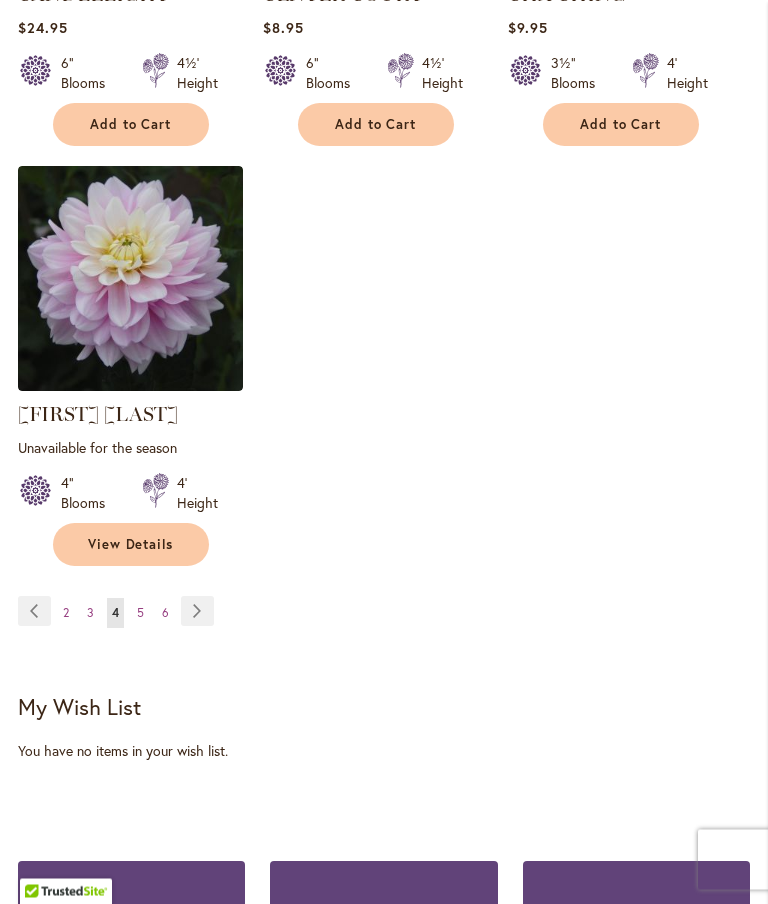 scroll, scrollTop: 2778, scrollLeft: 0, axis: vertical 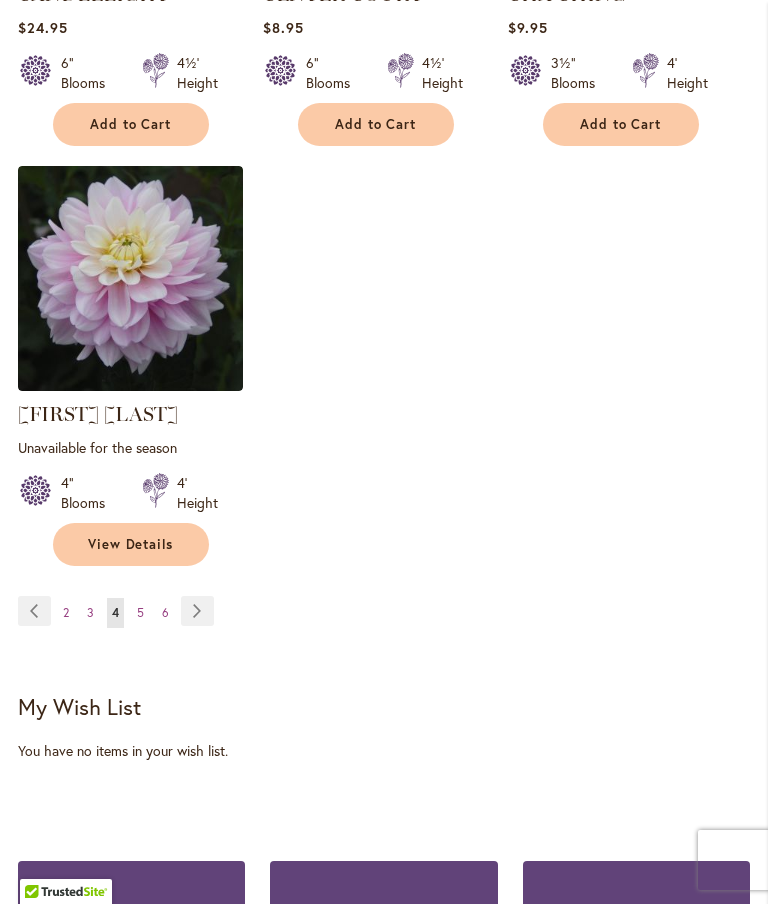 click on "Page
Next" at bounding box center [197, 611] 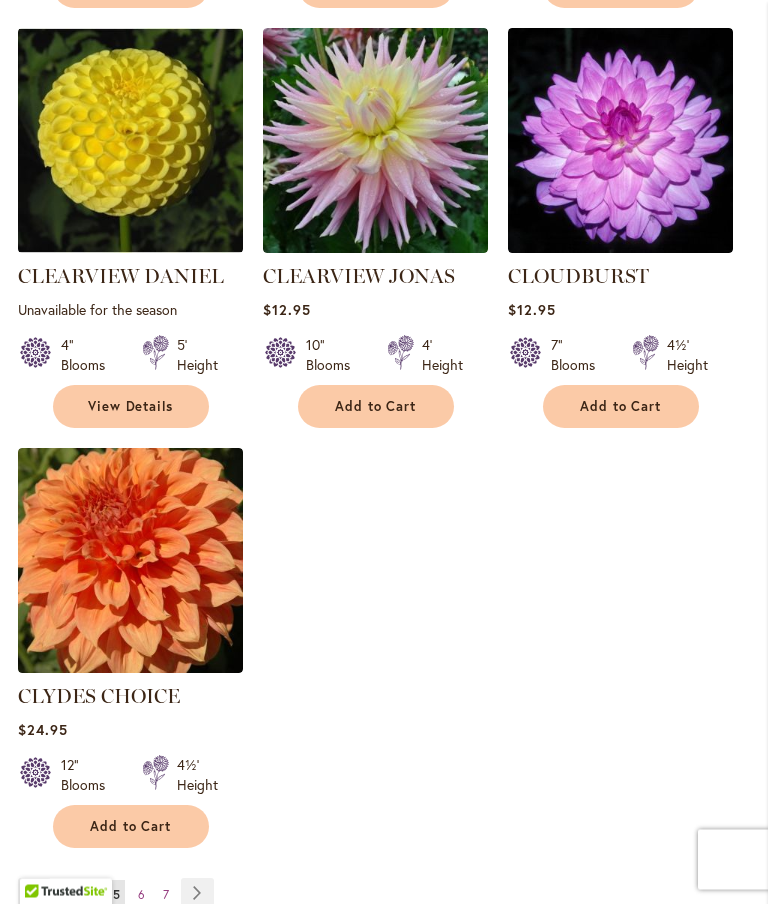 scroll, scrollTop: 2468, scrollLeft: 0, axis: vertical 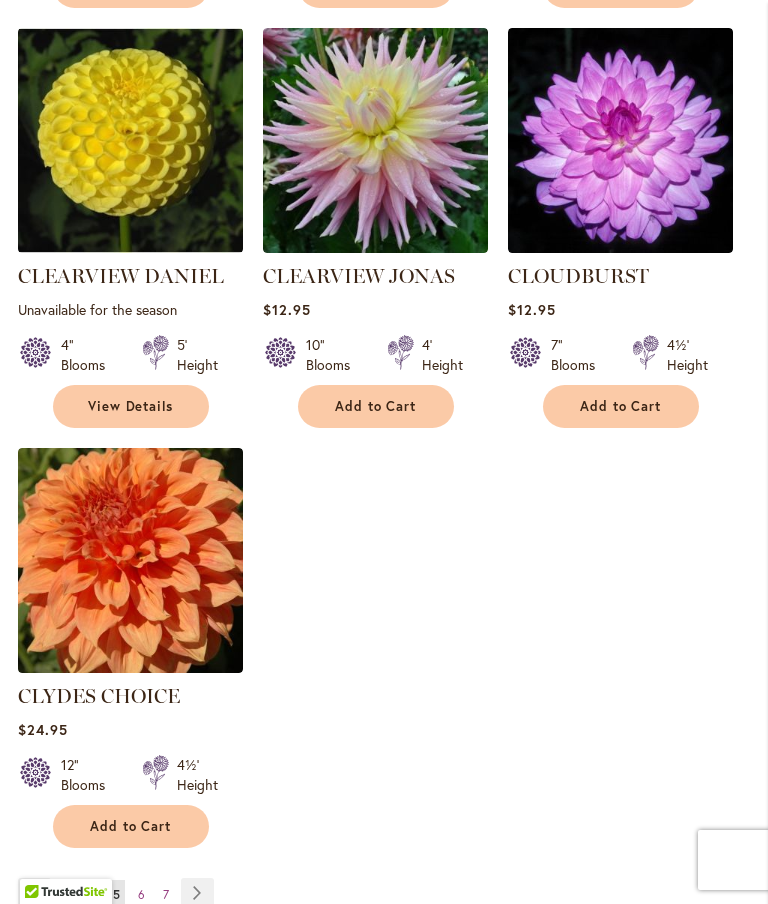 click on "CHARMED
$24.95
4" Blooms
3' Height
Add to Cart" at bounding box center [384, -402] 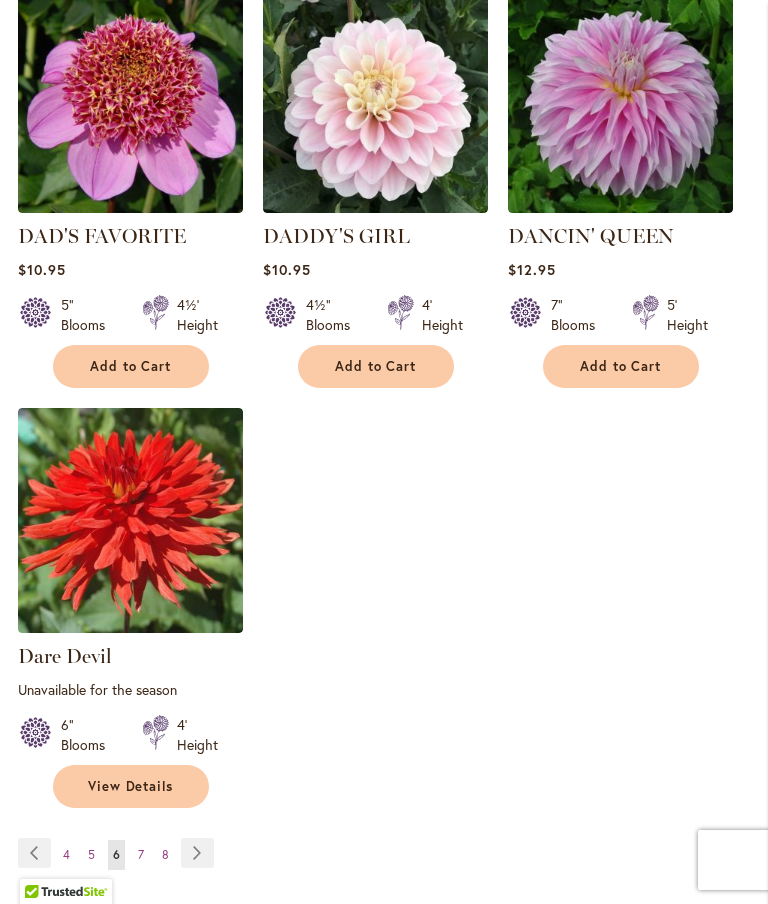 scroll, scrollTop: 2559, scrollLeft: 0, axis: vertical 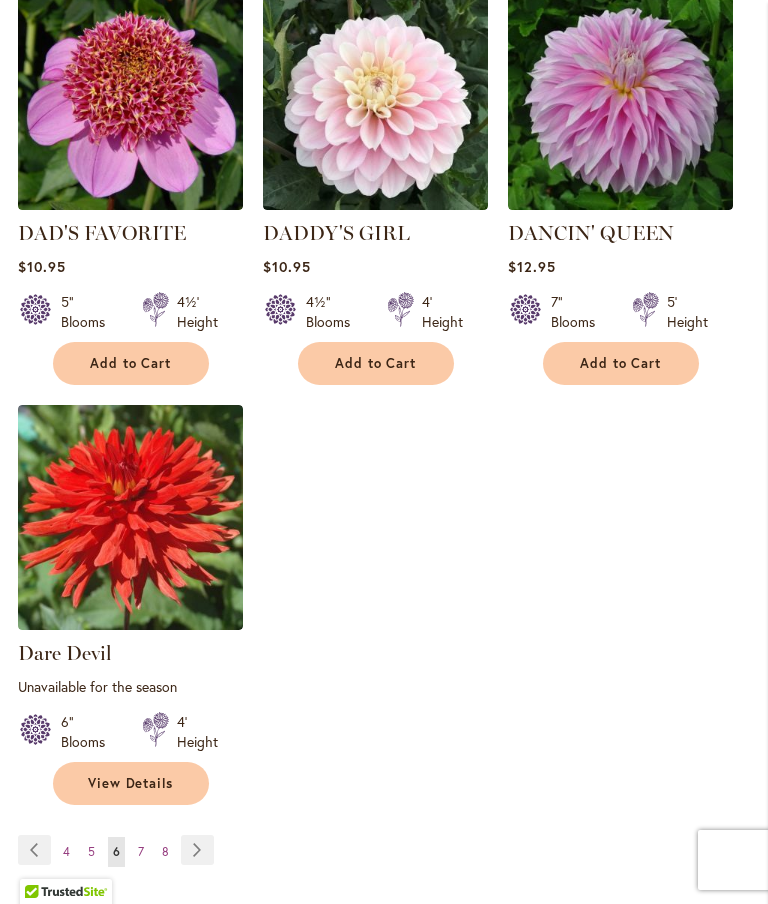 click on "Page
Next" at bounding box center [197, 850] 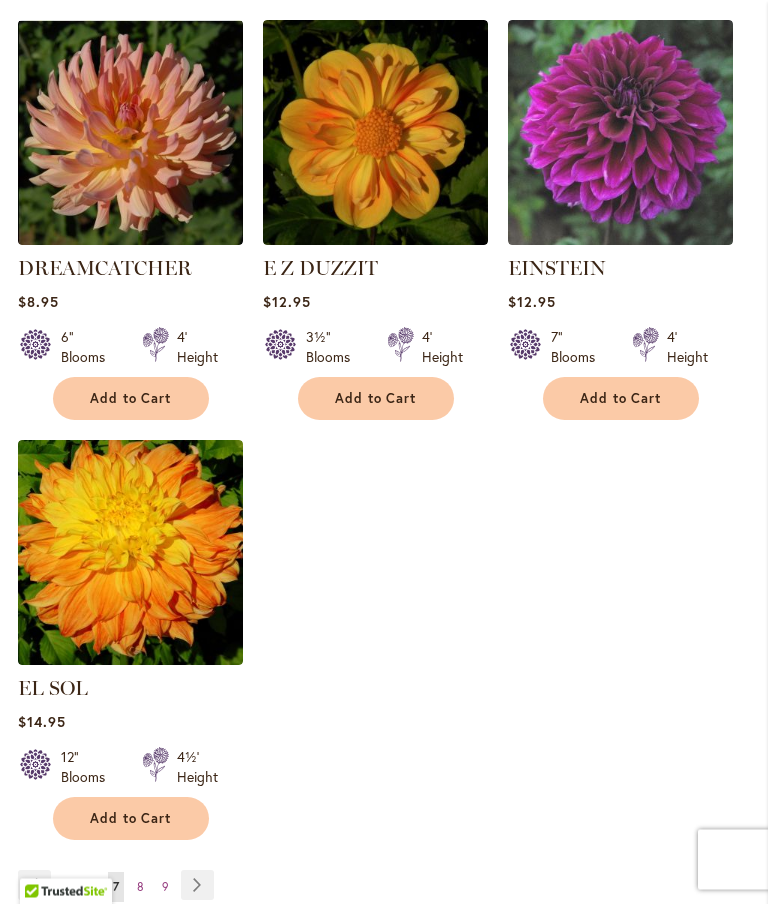 scroll, scrollTop: 2476, scrollLeft: 0, axis: vertical 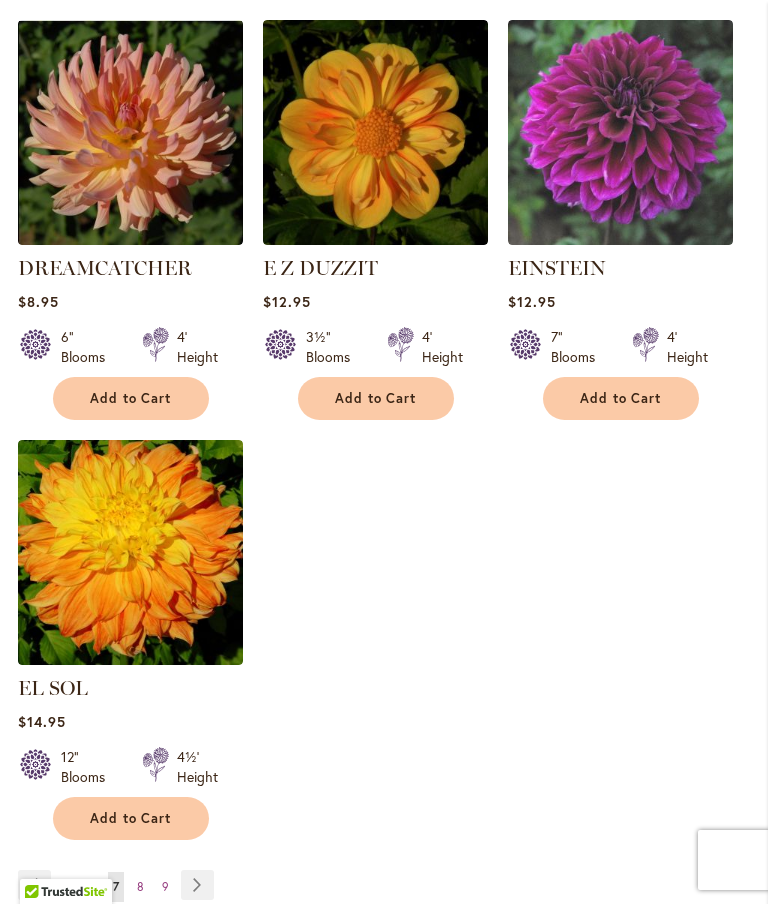 click on "Page
Next" at bounding box center [197, 885] 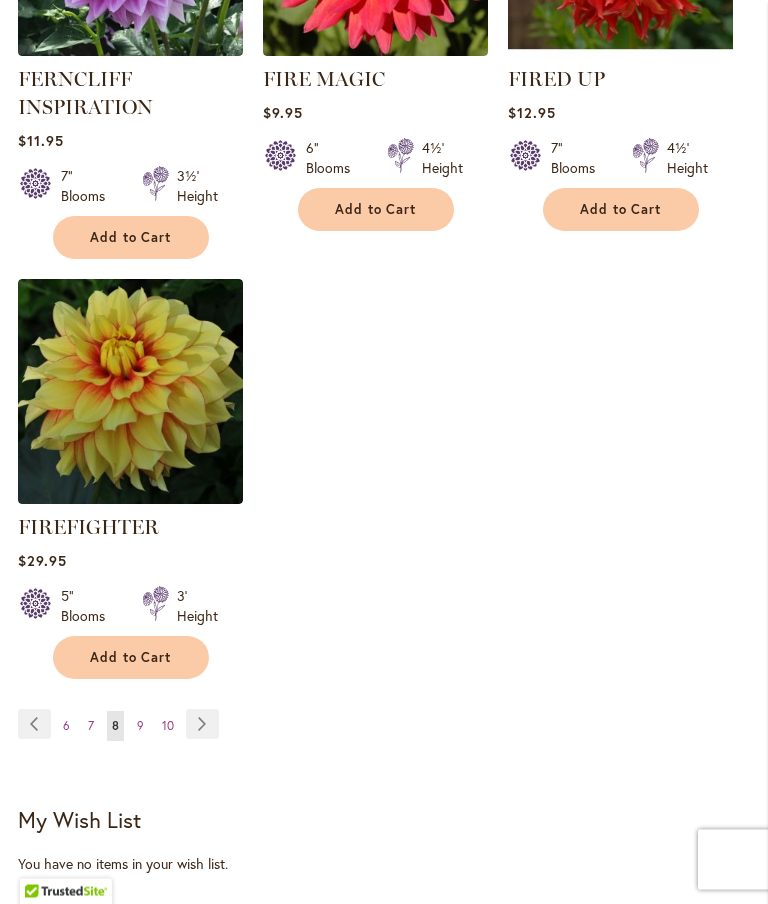 scroll, scrollTop: 2733, scrollLeft: 0, axis: vertical 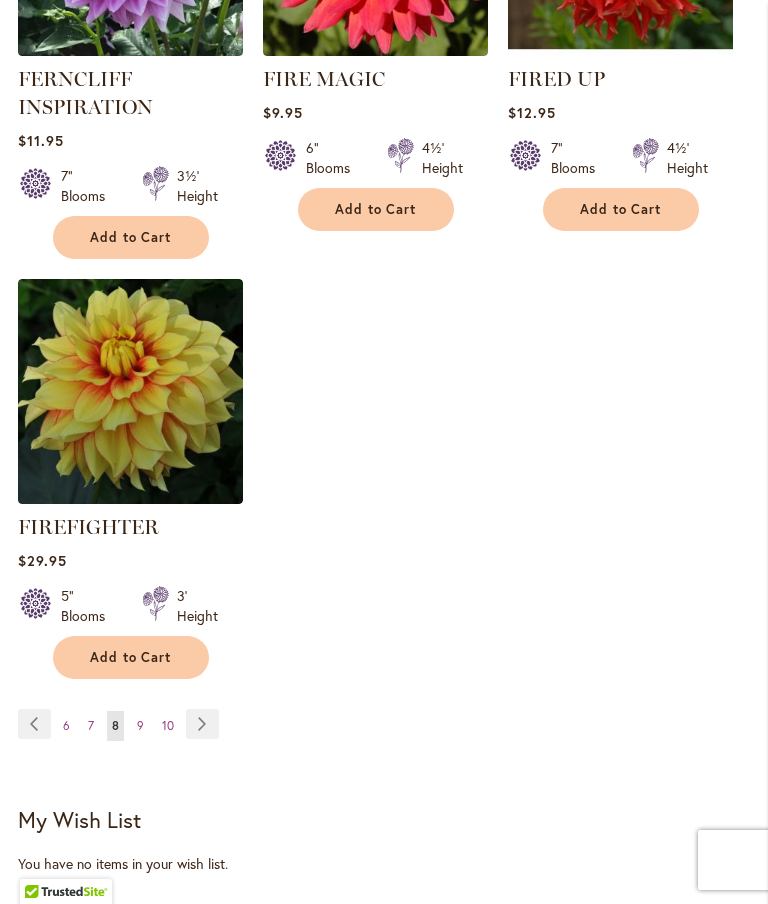 click on "Page
Next" at bounding box center [202, 724] 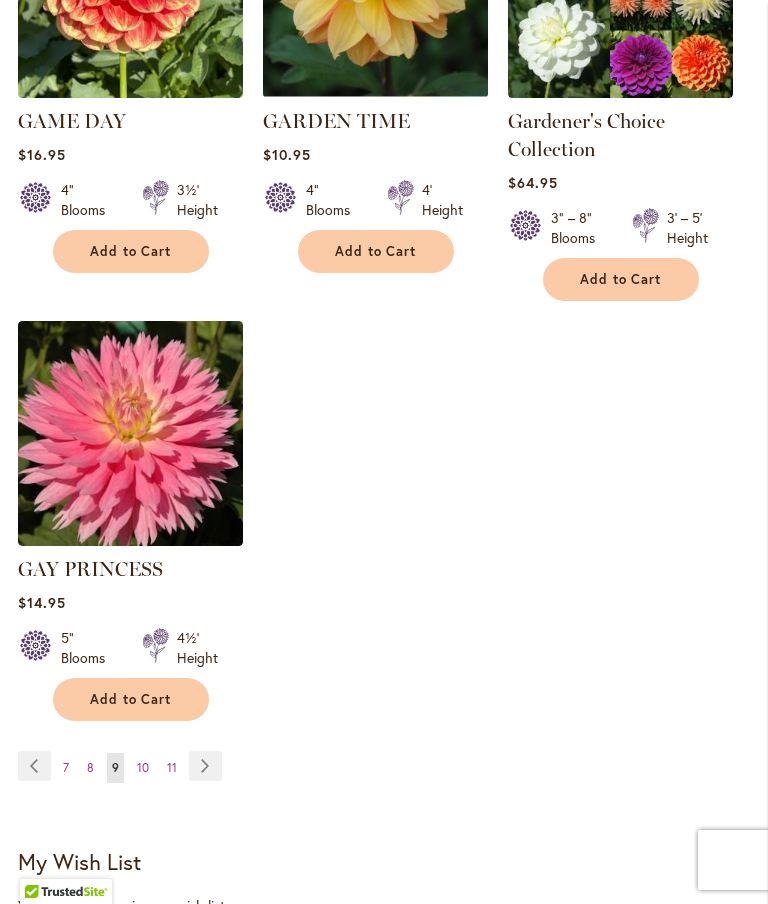 scroll, scrollTop: 2630, scrollLeft: 0, axis: vertical 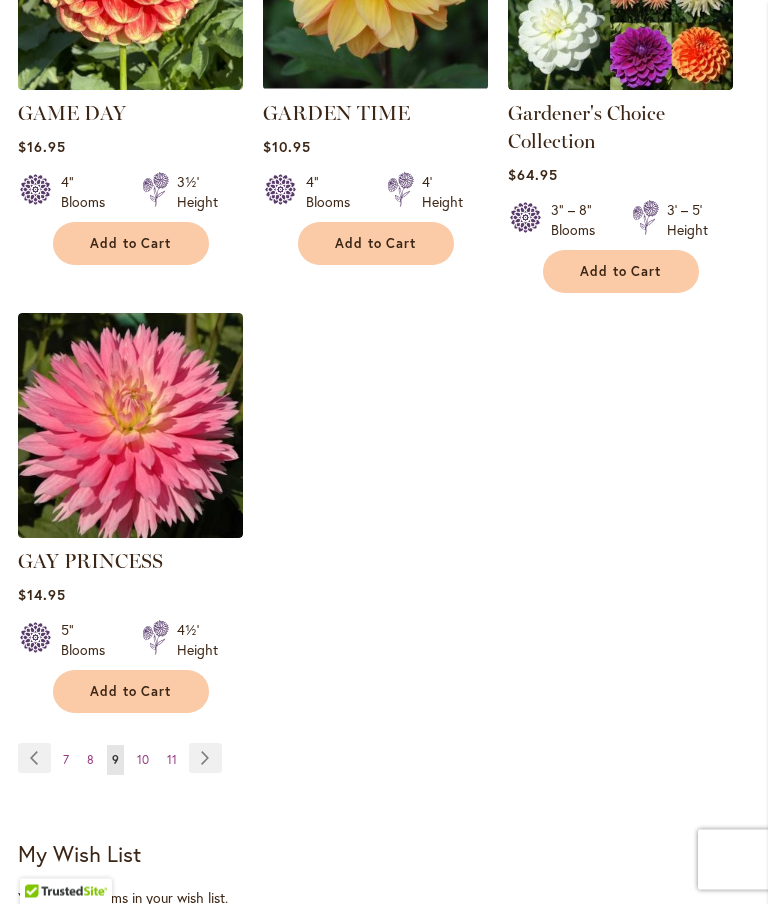 click on "Page
Next" at bounding box center [205, 759] 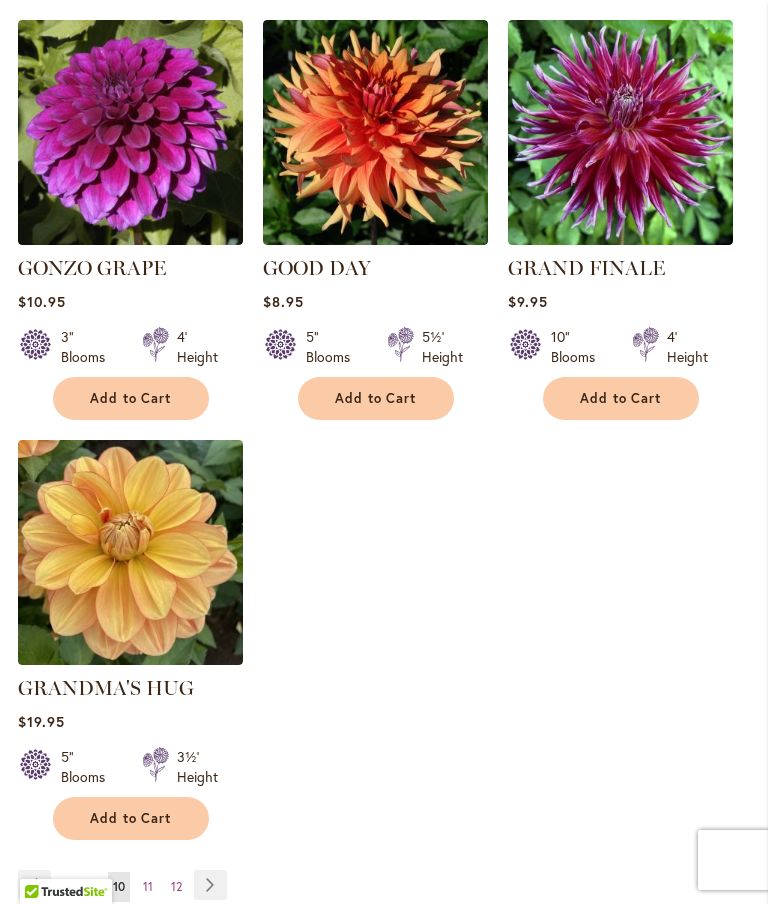 scroll, scrollTop: 2479, scrollLeft: 0, axis: vertical 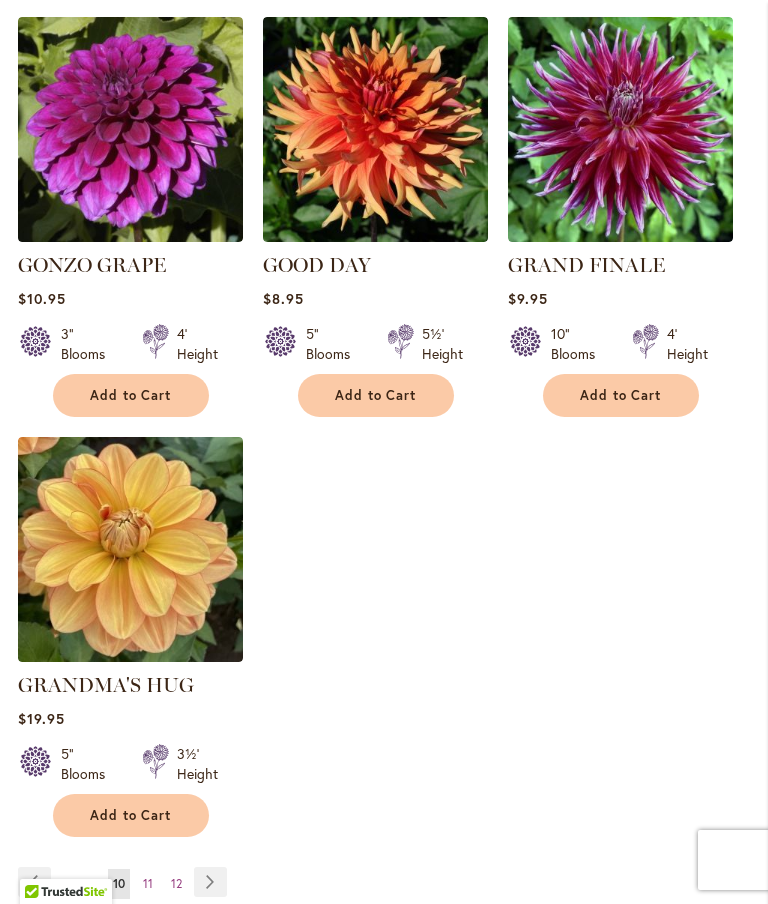 click on "Page
Next" at bounding box center (210, 882) 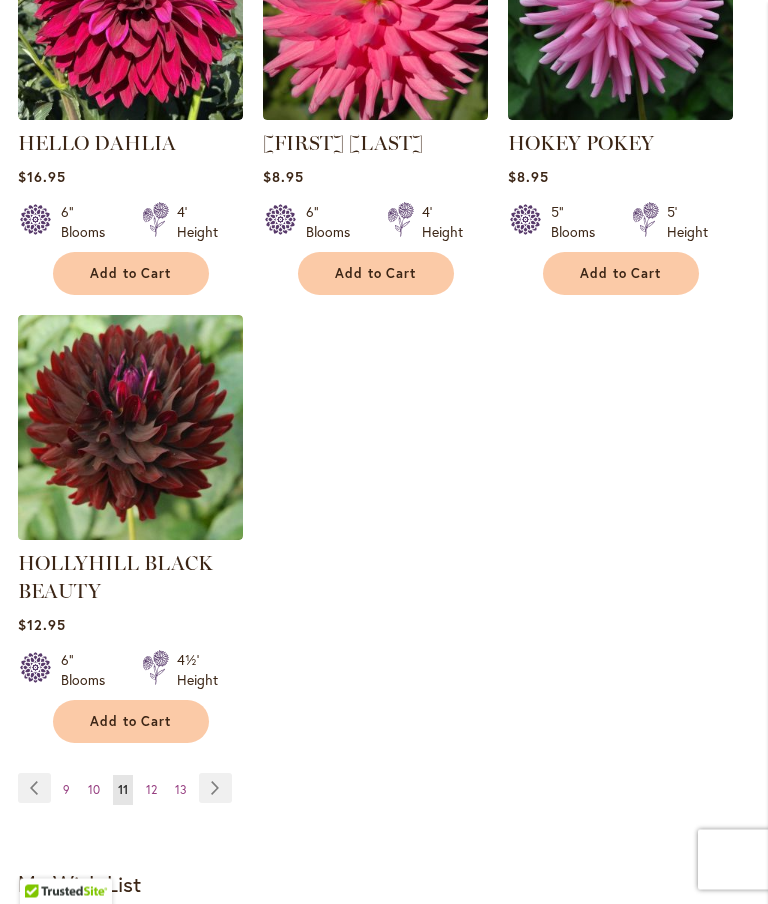 scroll, scrollTop: 2677, scrollLeft: 0, axis: vertical 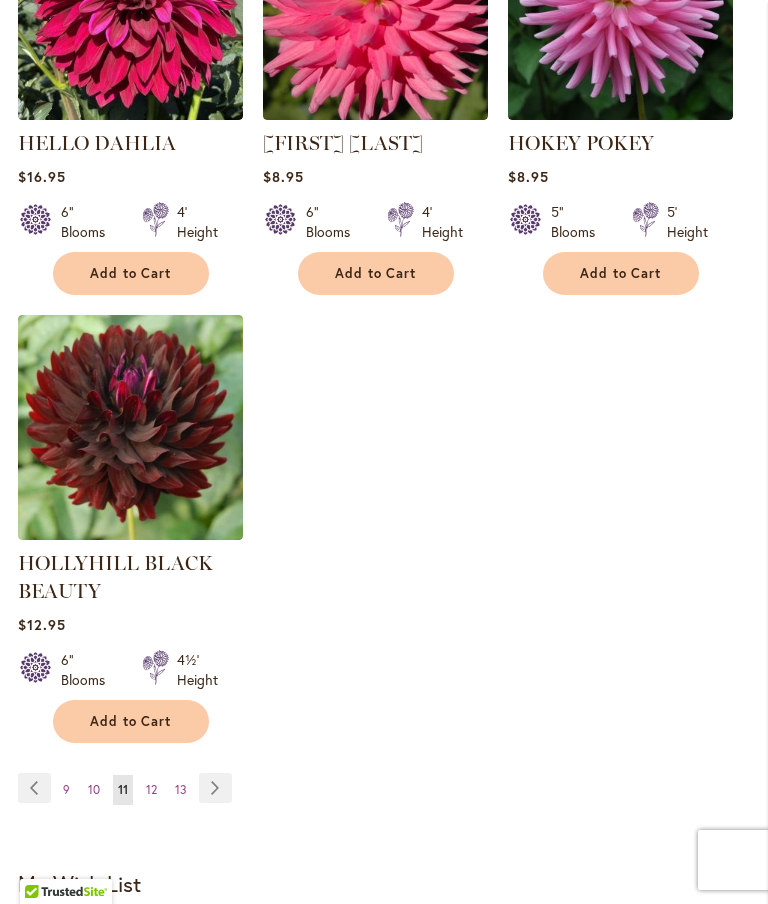 click on "Page
Next" at bounding box center (215, 788) 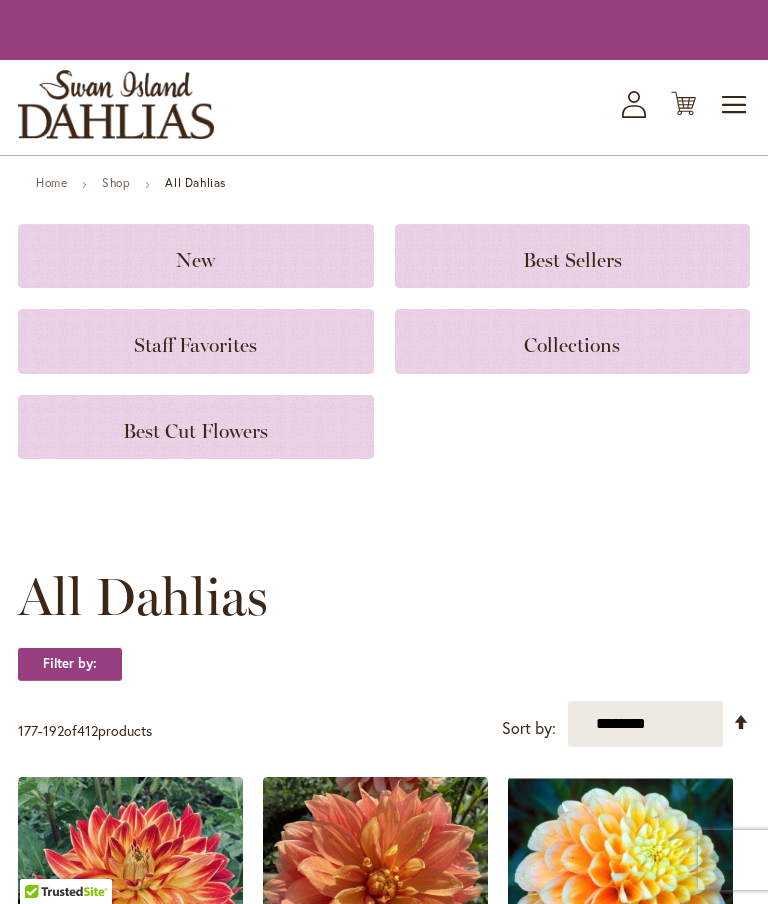scroll, scrollTop: 0, scrollLeft: 0, axis: both 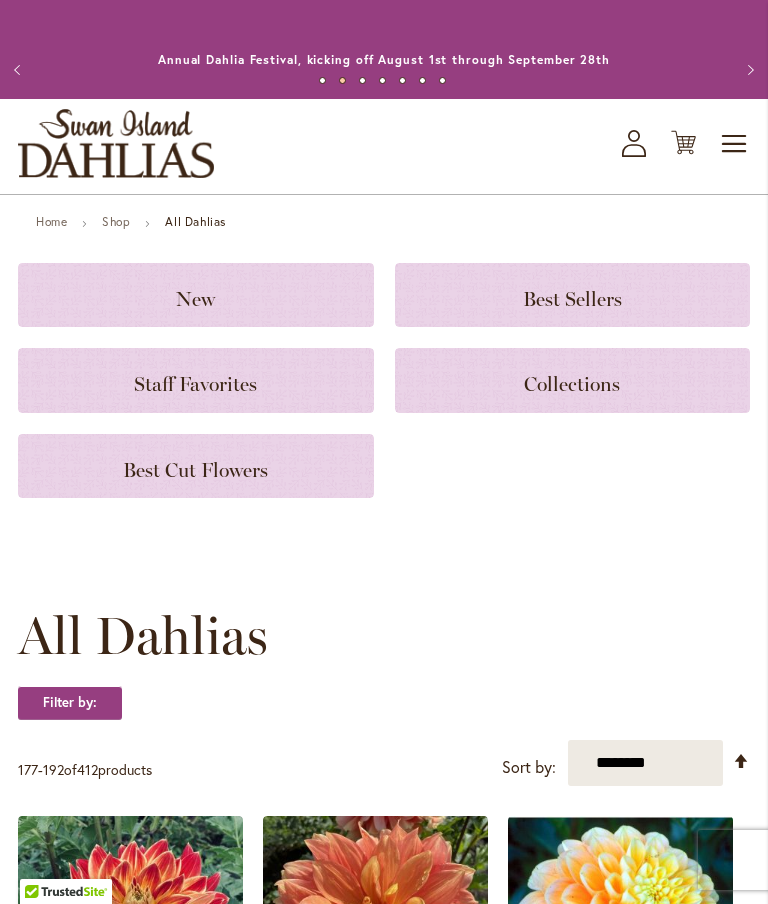 click on "Best Sellers" 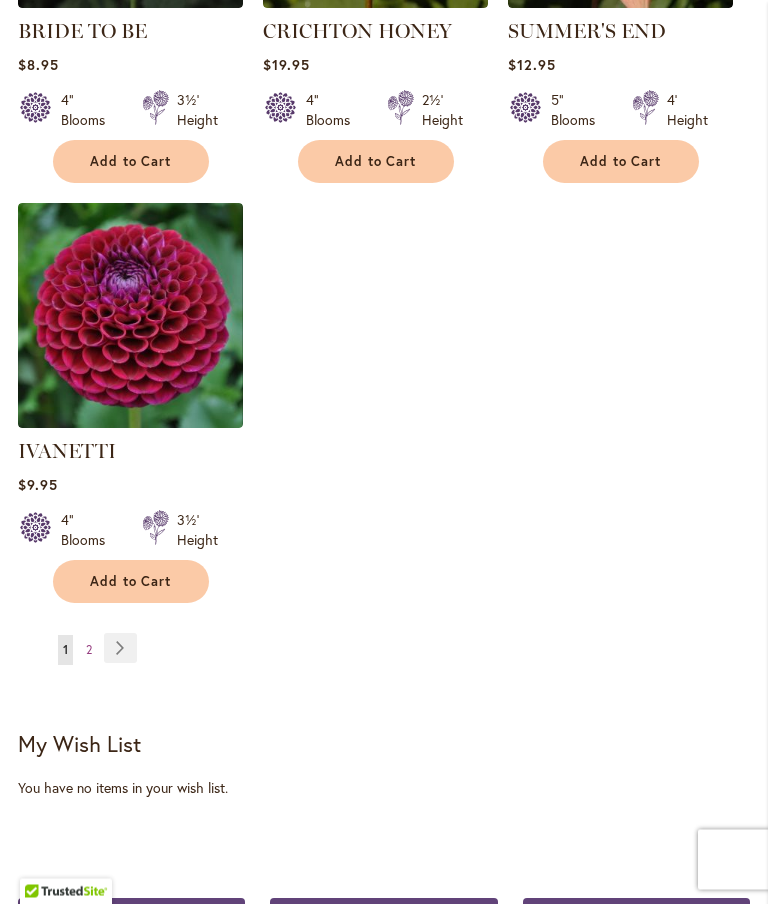 scroll, scrollTop: 2452, scrollLeft: 0, axis: vertical 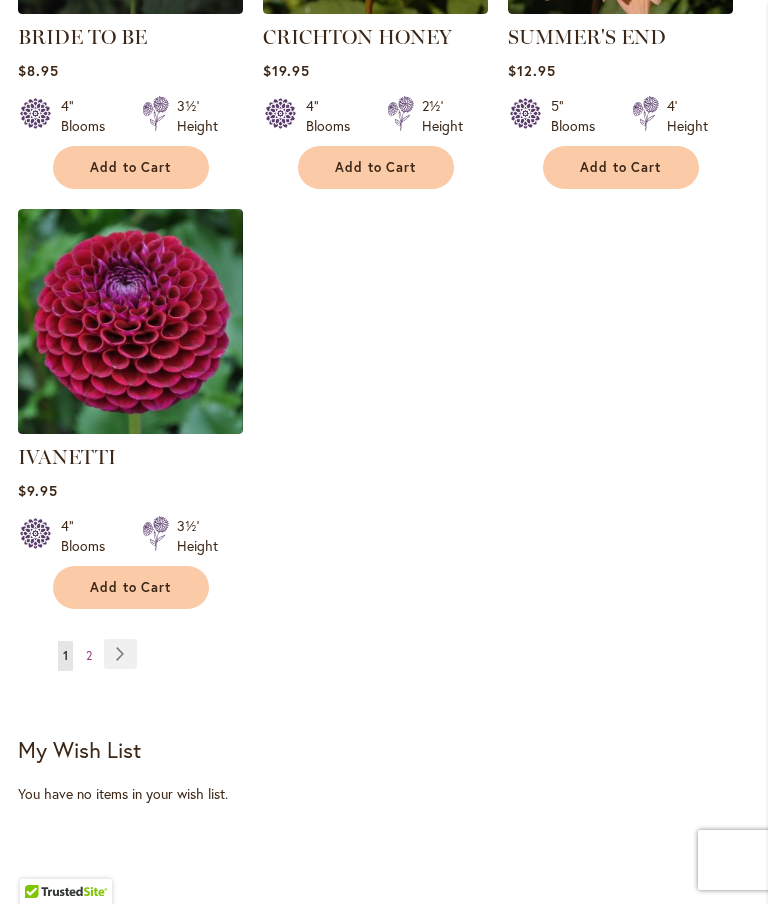click on "Page
Next" at bounding box center (120, 654) 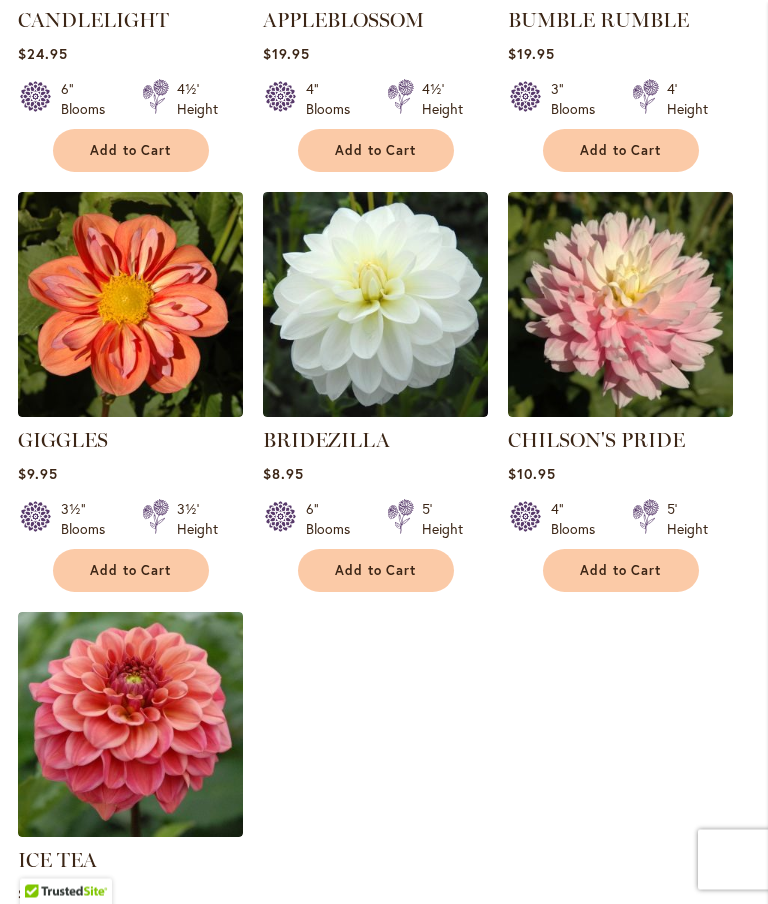 scroll, scrollTop: 2022, scrollLeft: 0, axis: vertical 